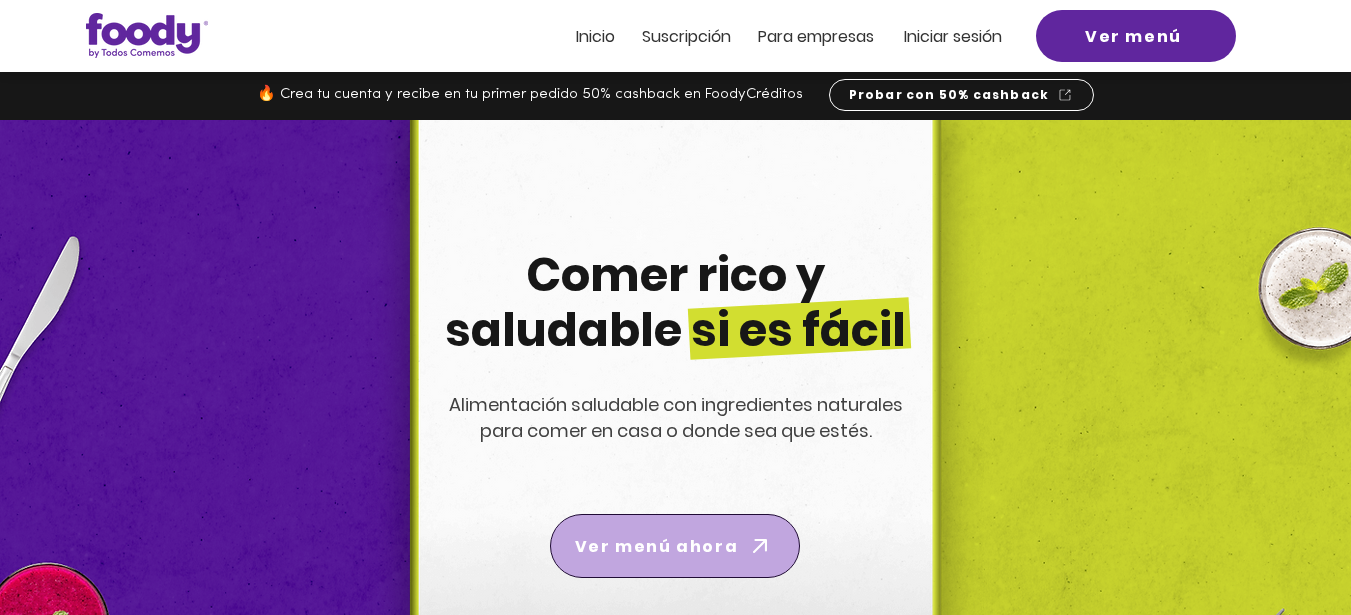 scroll, scrollTop: 260, scrollLeft: 0, axis: vertical 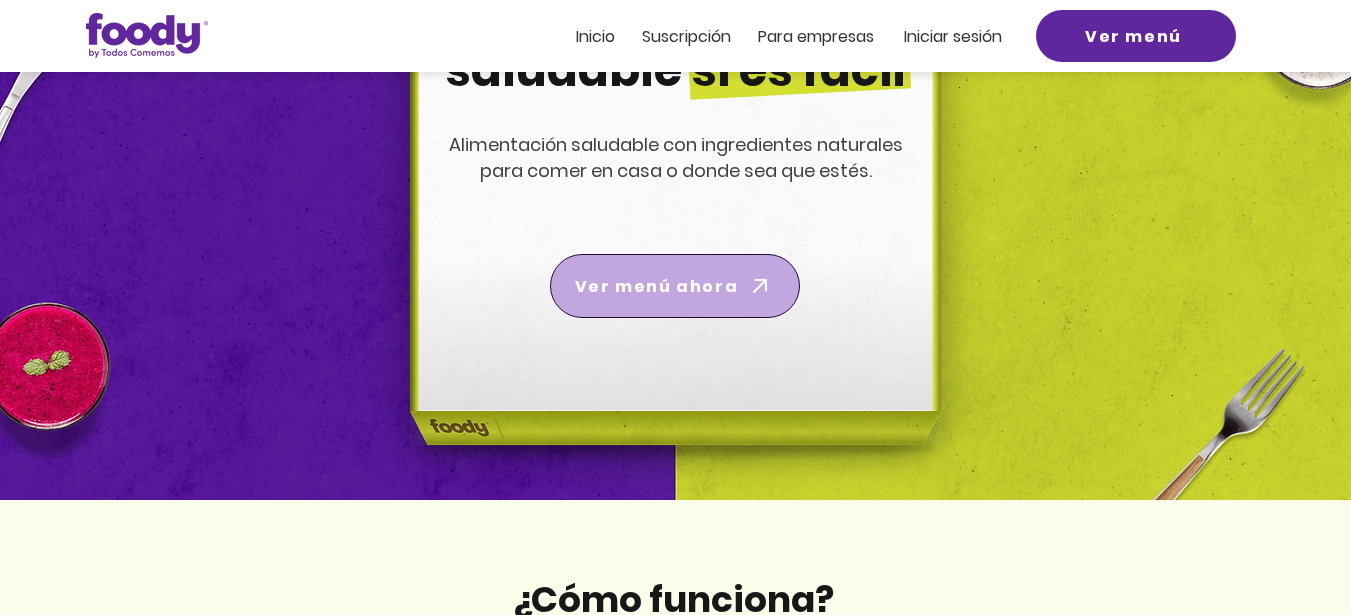 click on "Ver menú ahora" at bounding box center (656, 286) 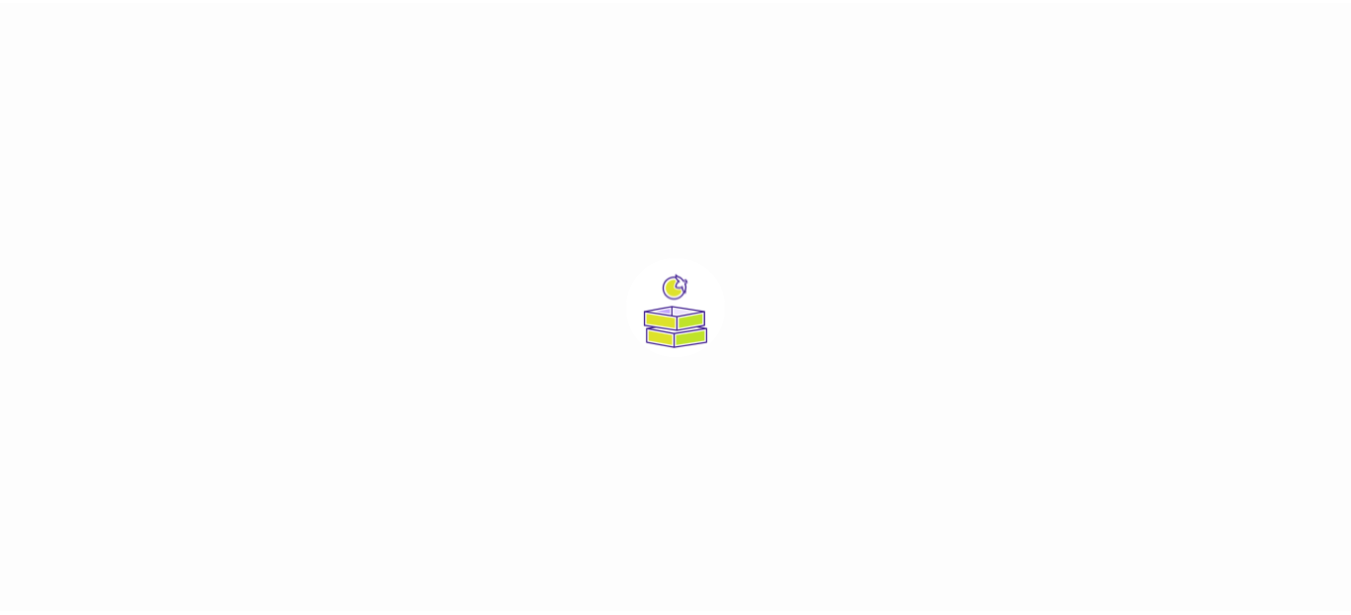scroll, scrollTop: 0, scrollLeft: 0, axis: both 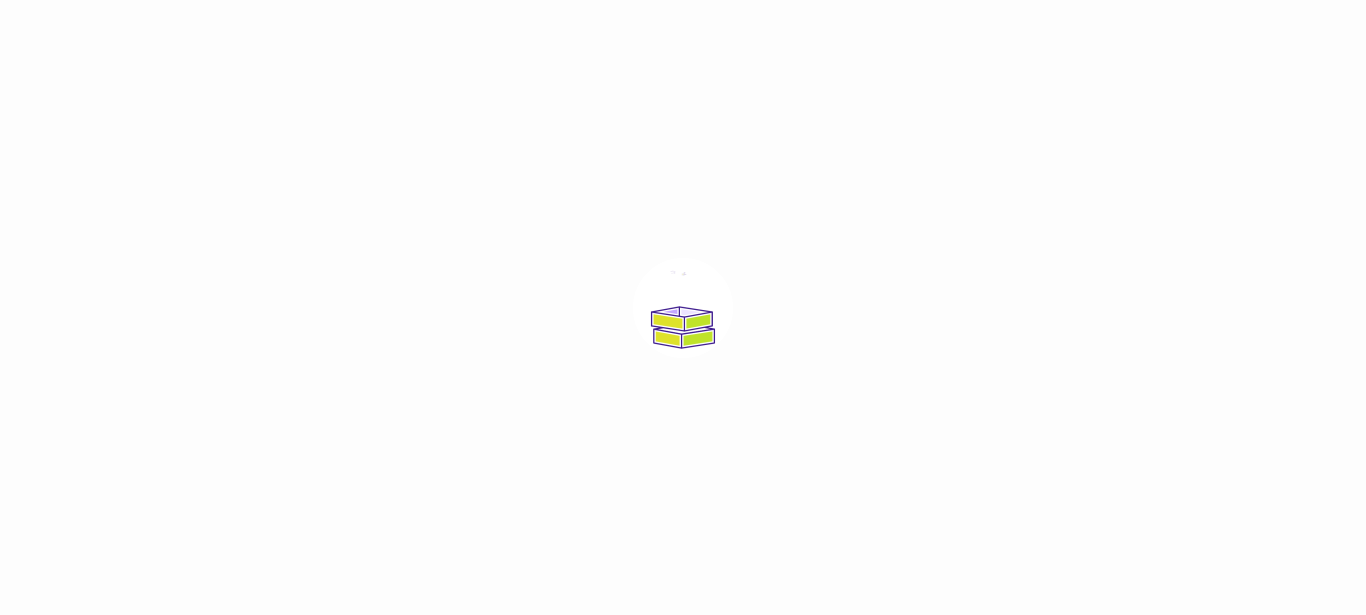 click at bounding box center (683, 308) 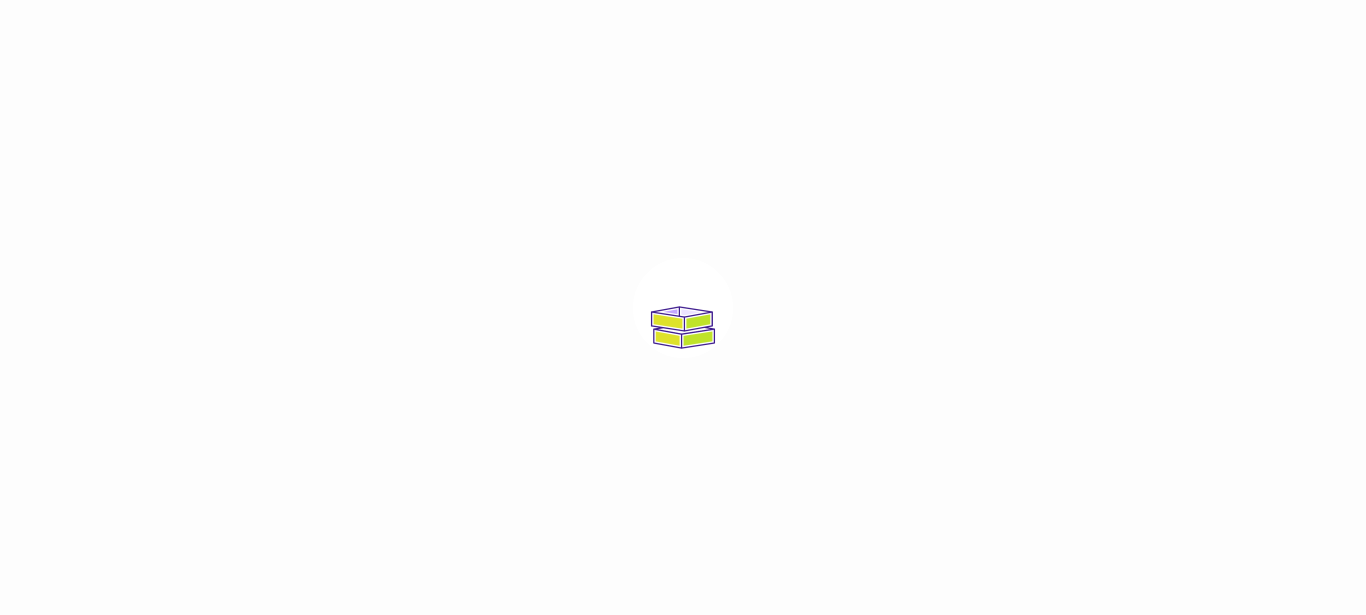 click at bounding box center [683, 307] 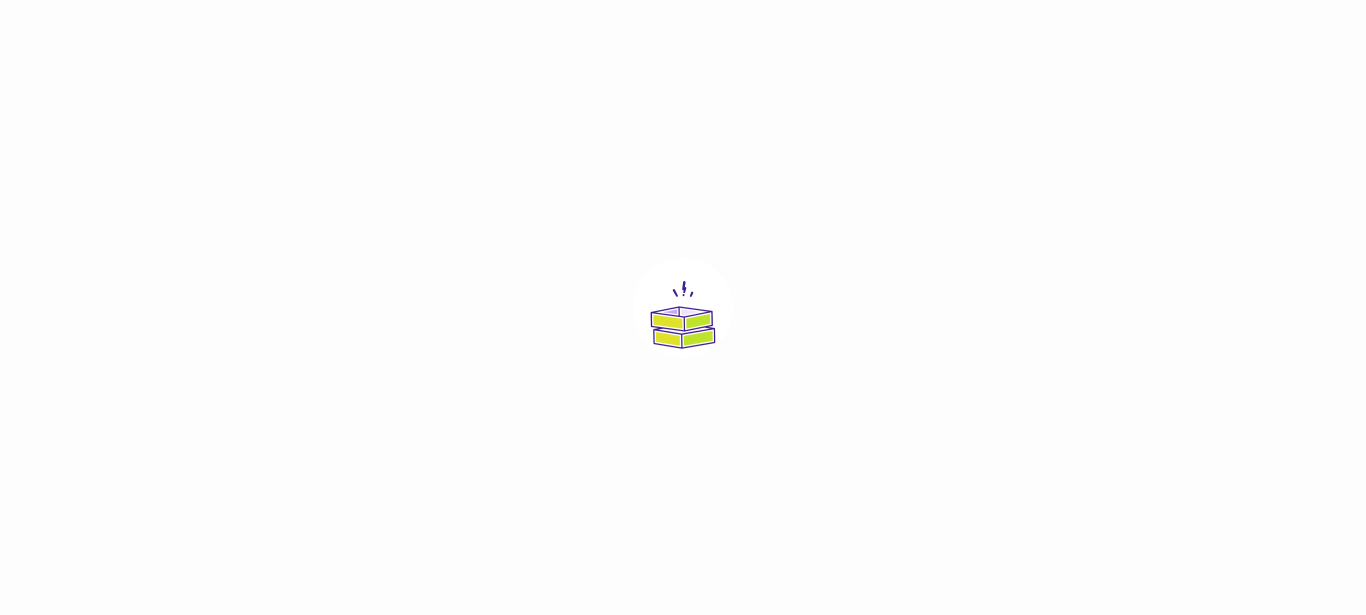 click at bounding box center (683, 307) 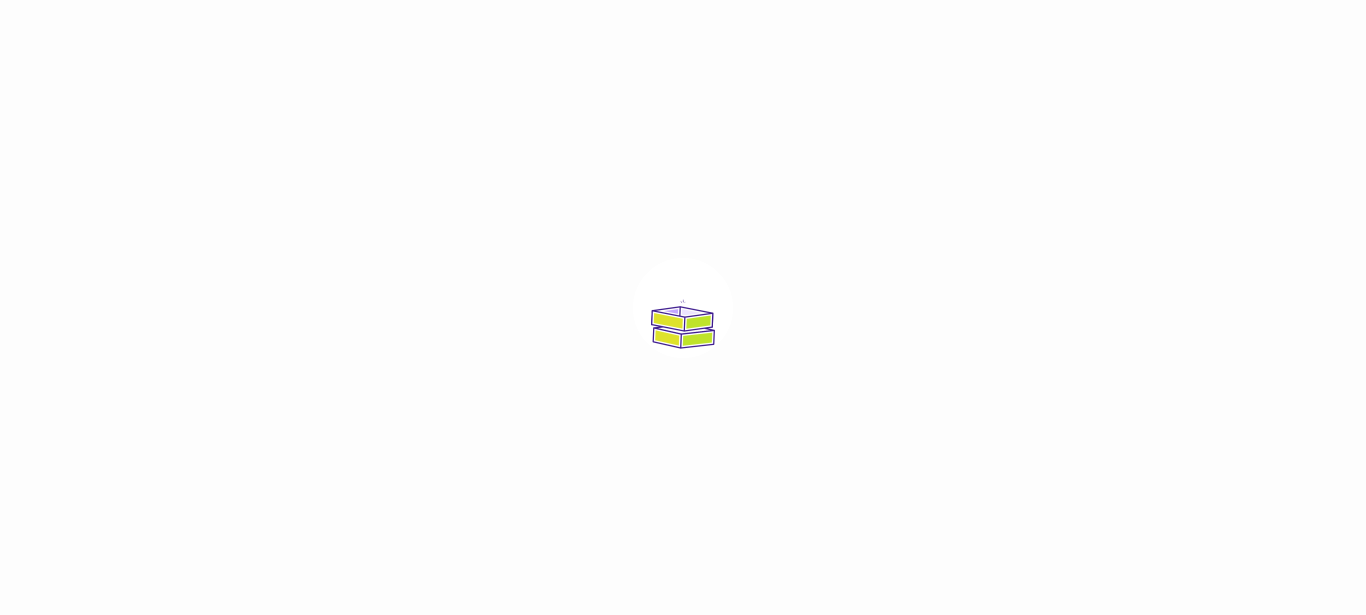 click at bounding box center (683, 307) 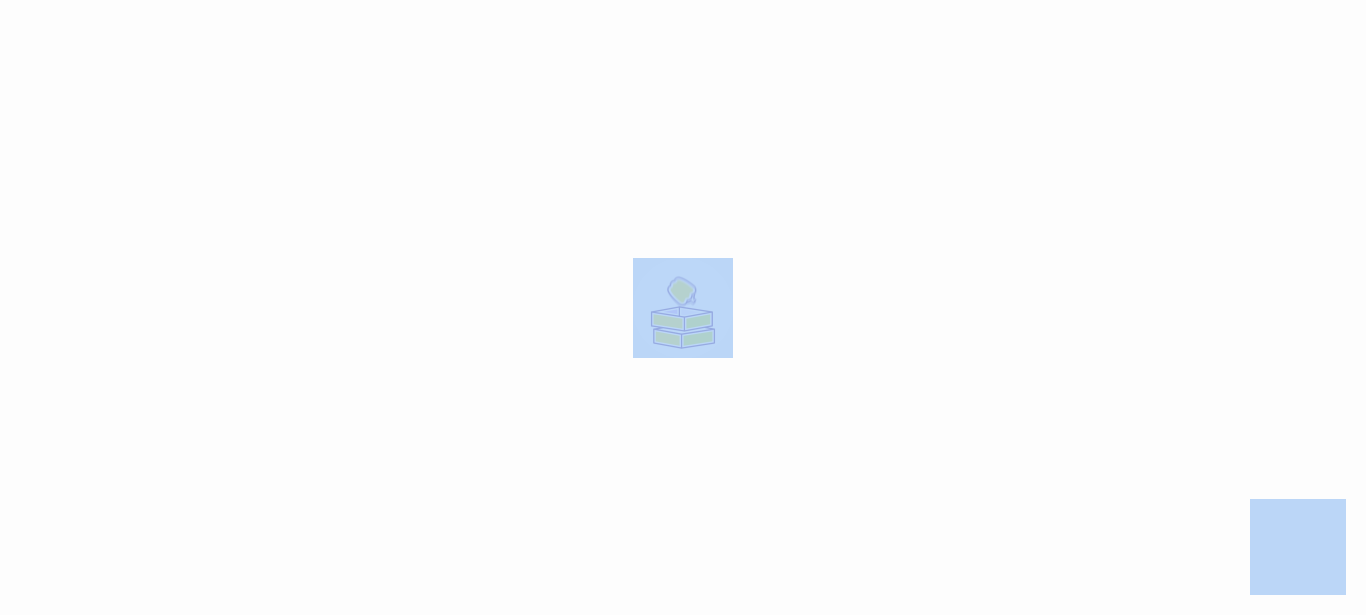 click at bounding box center (683, 307) 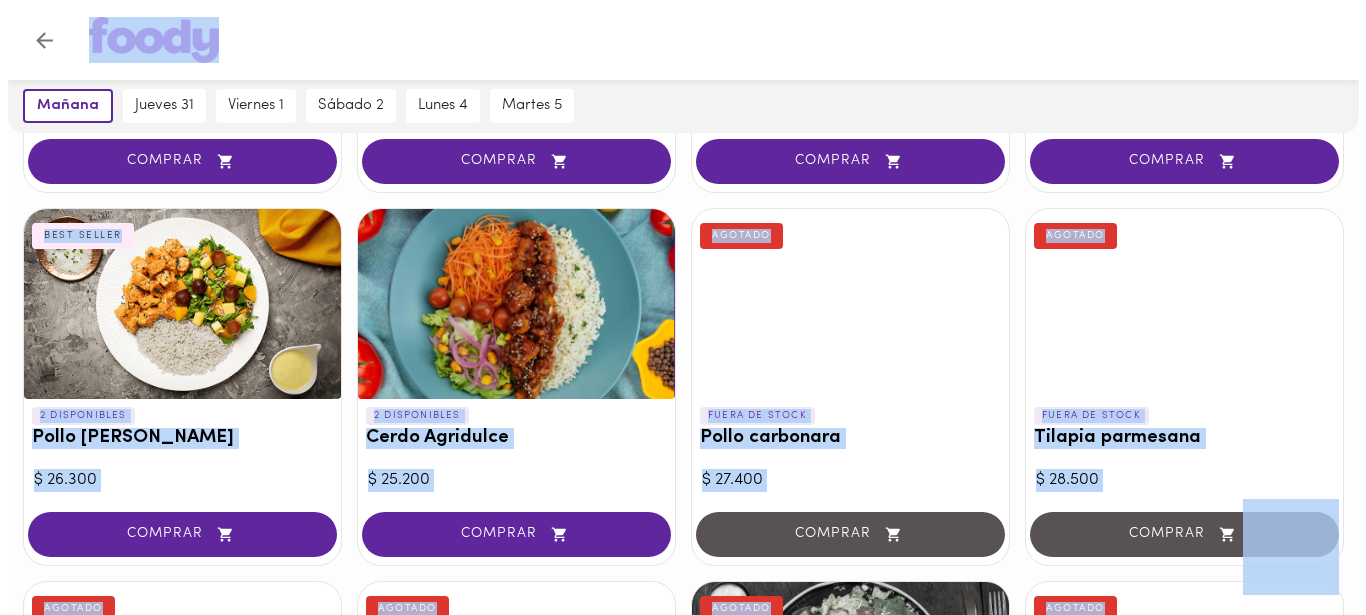 scroll, scrollTop: 830, scrollLeft: 0, axis: vertical 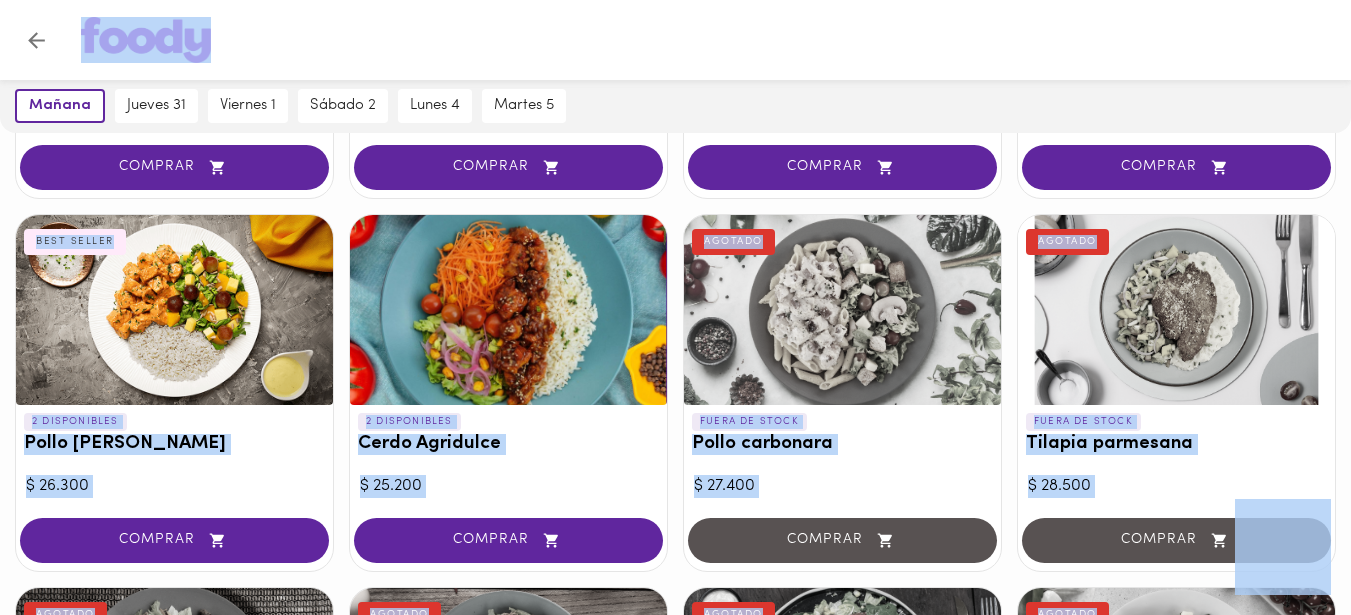 click at bounding box center (174, 310) 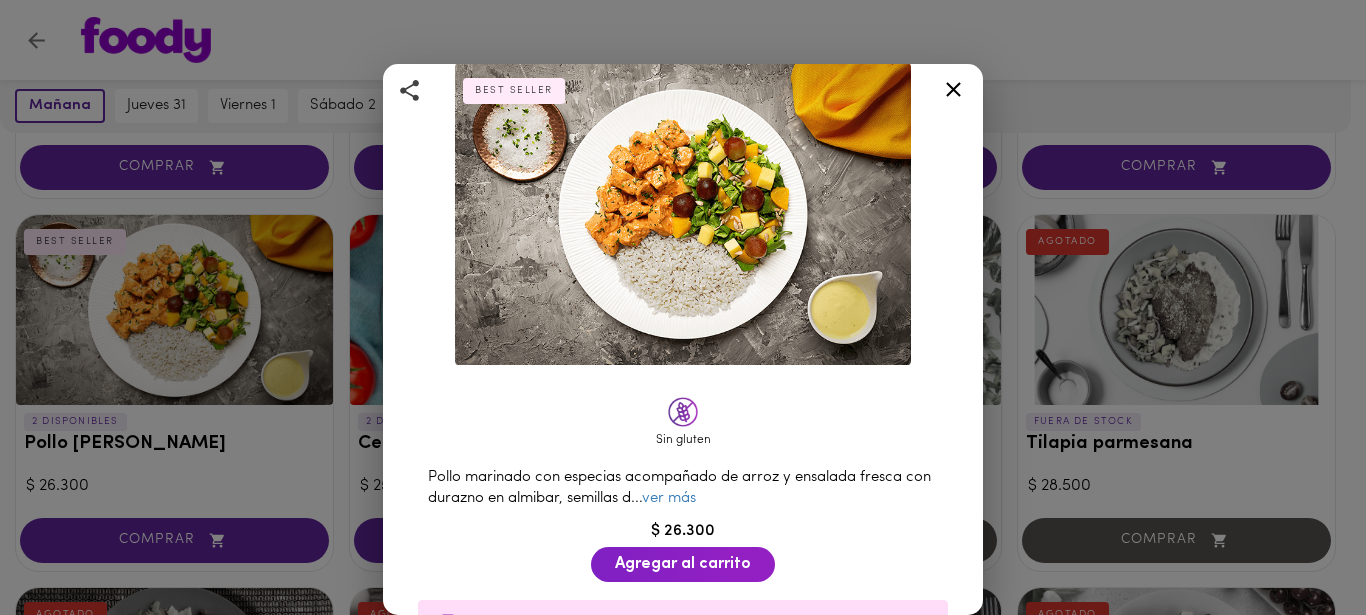 scroll, scrollTop: 127, scrollLeft: 0, axis: vertical 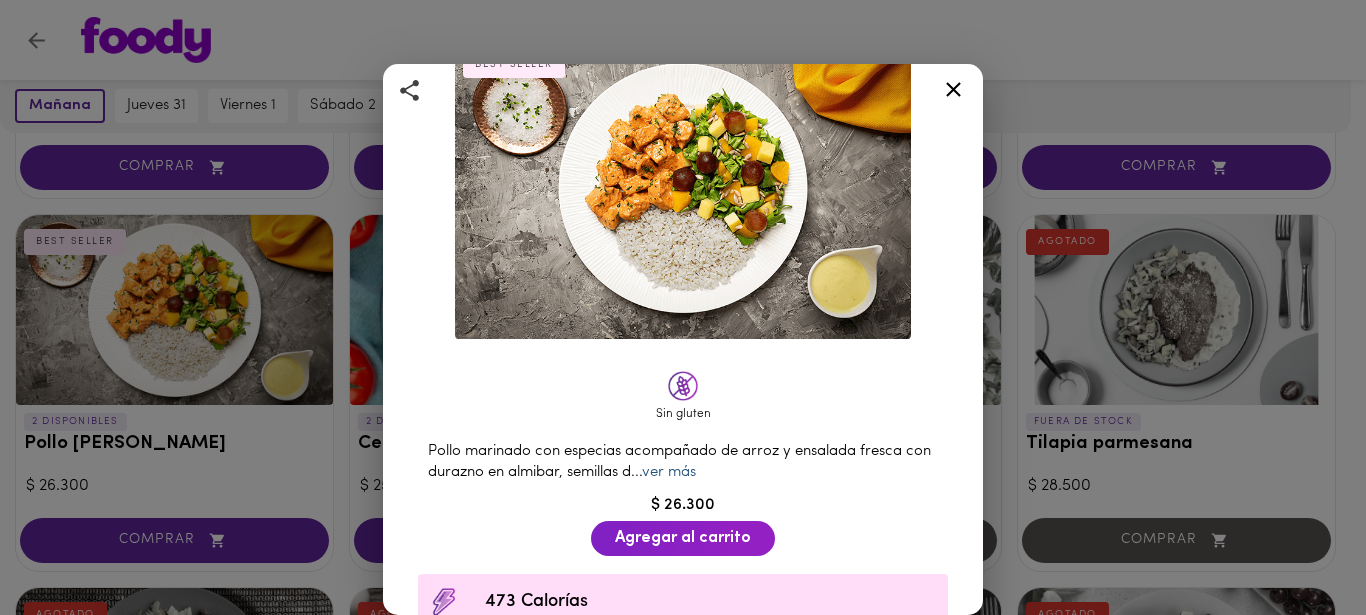 click on "ver más" at bounding box center [669, 472] 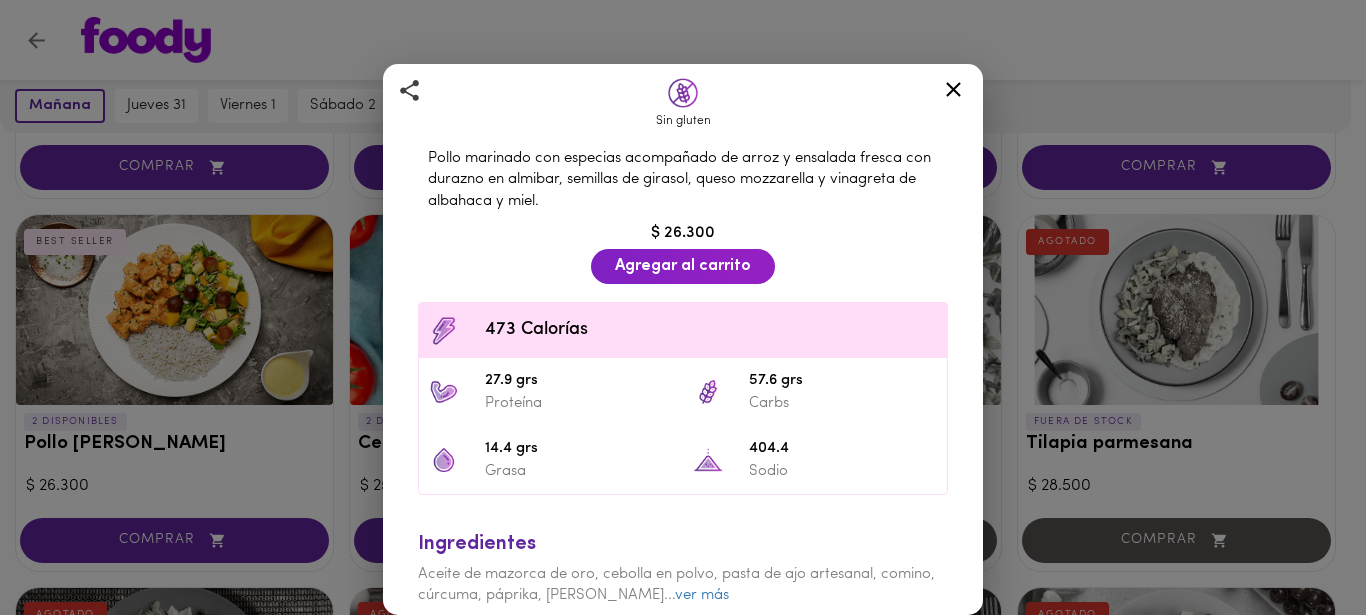 scroll, scrollTop: 473, scrollLeft: 0, axis: vertical 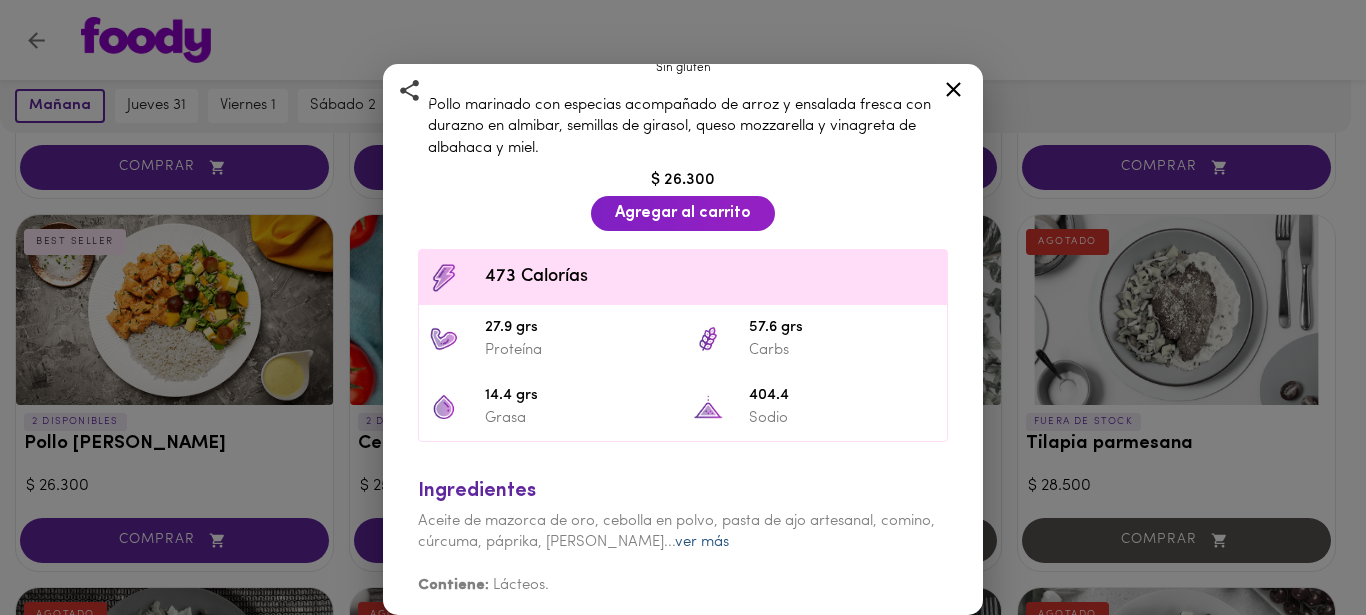click on "ver más" at bounding box center (702, 542) 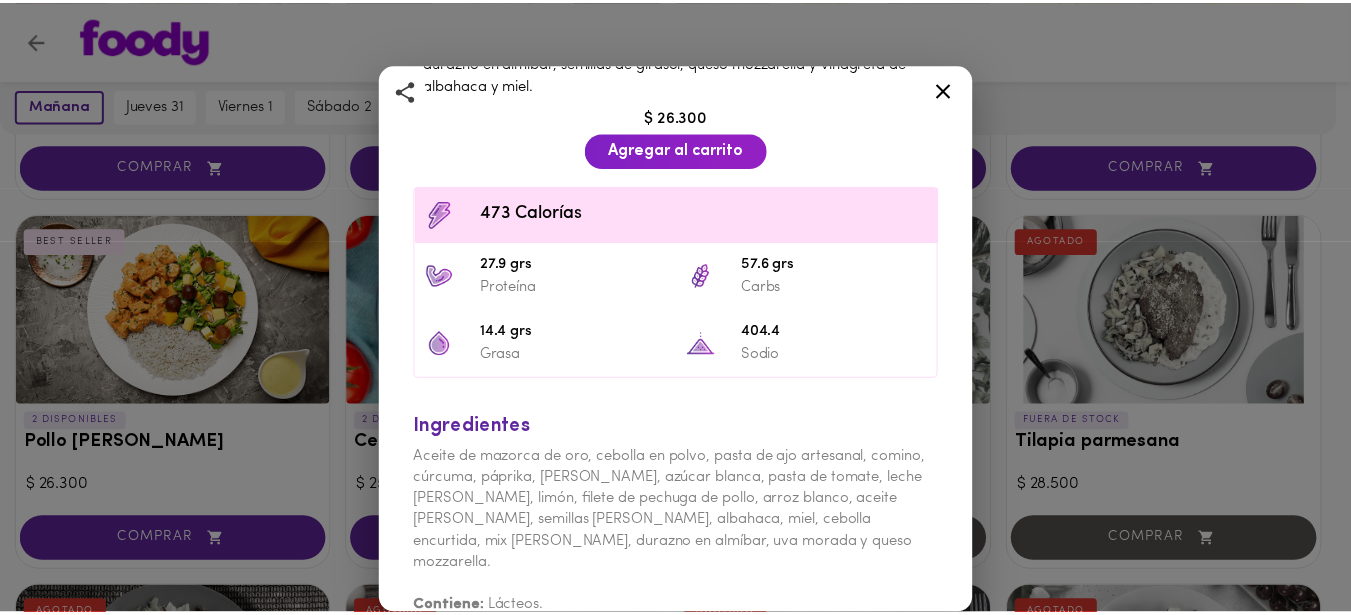scroll, scrollTop: 538, scrollLeft: 0, axis: vertical 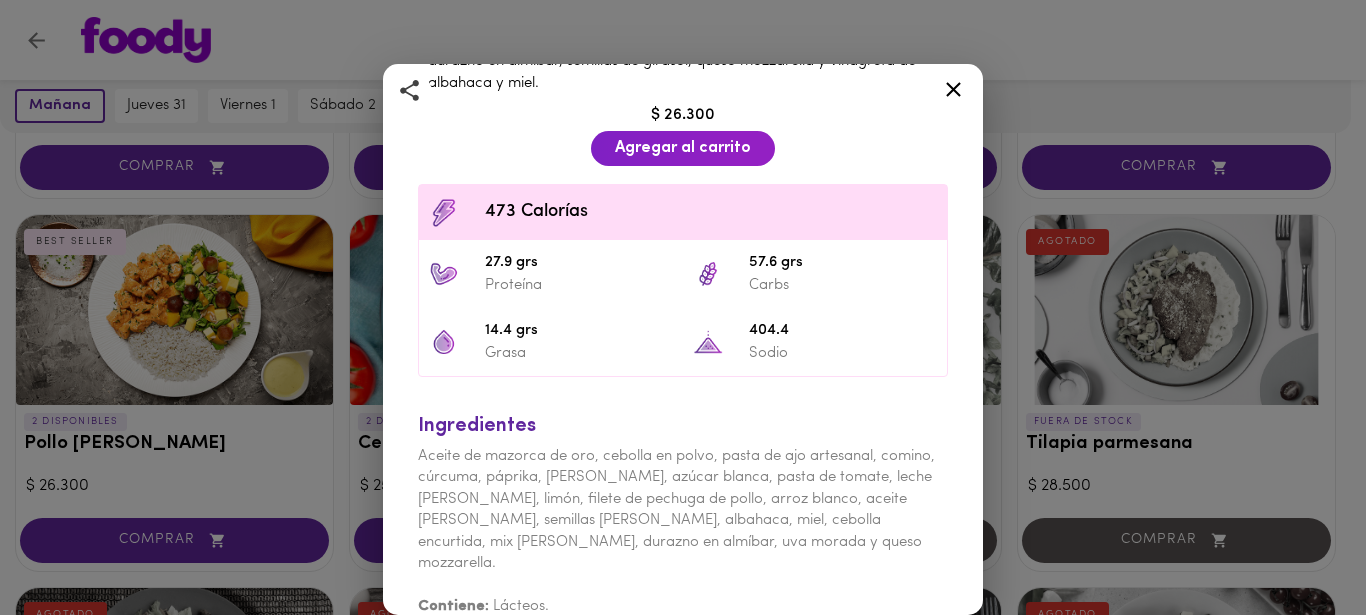 click 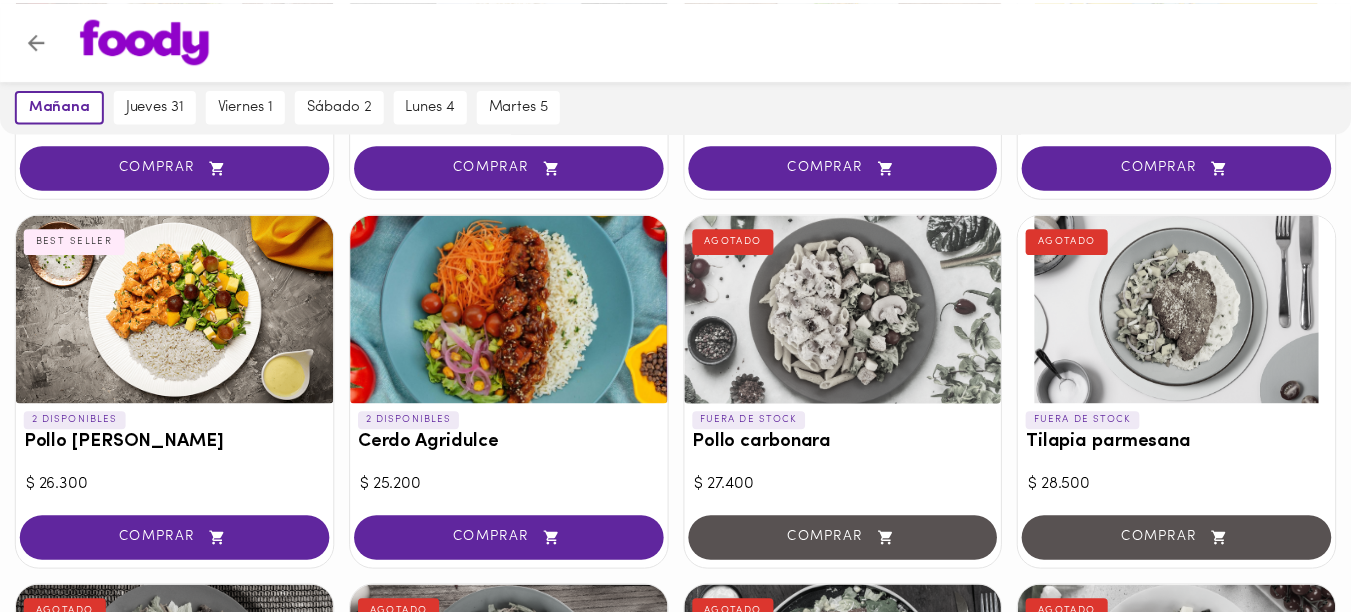 scroll, scrollTop: 0, scrollLeft: 0, axis: both 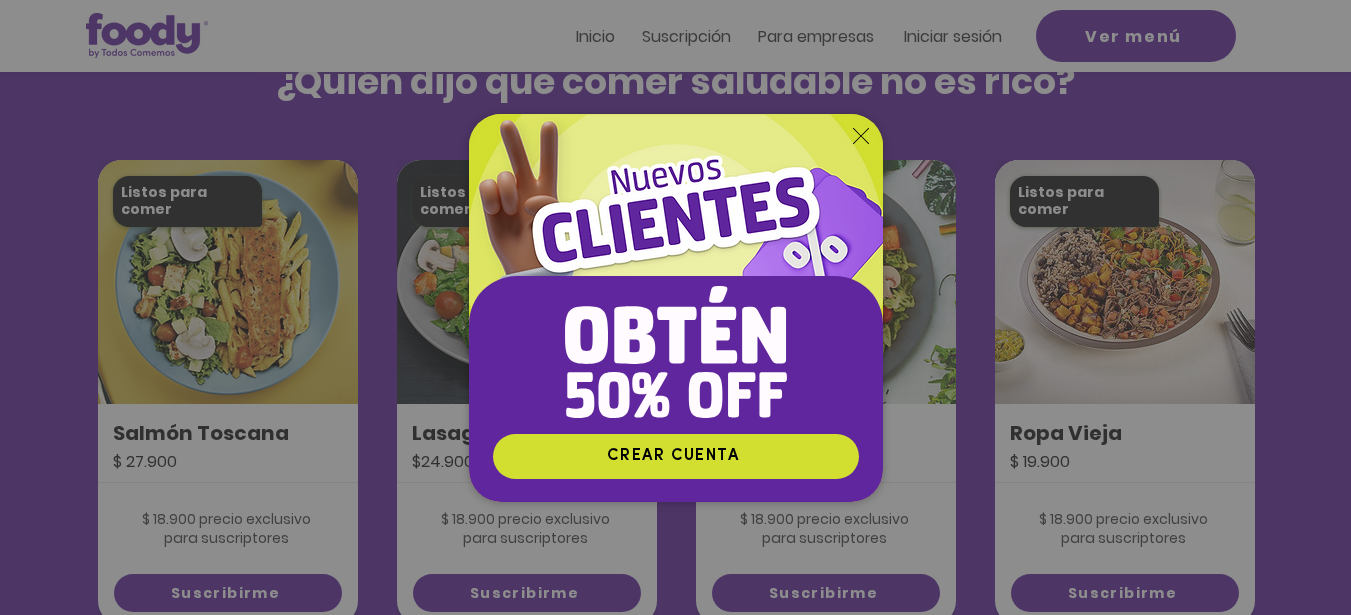 click 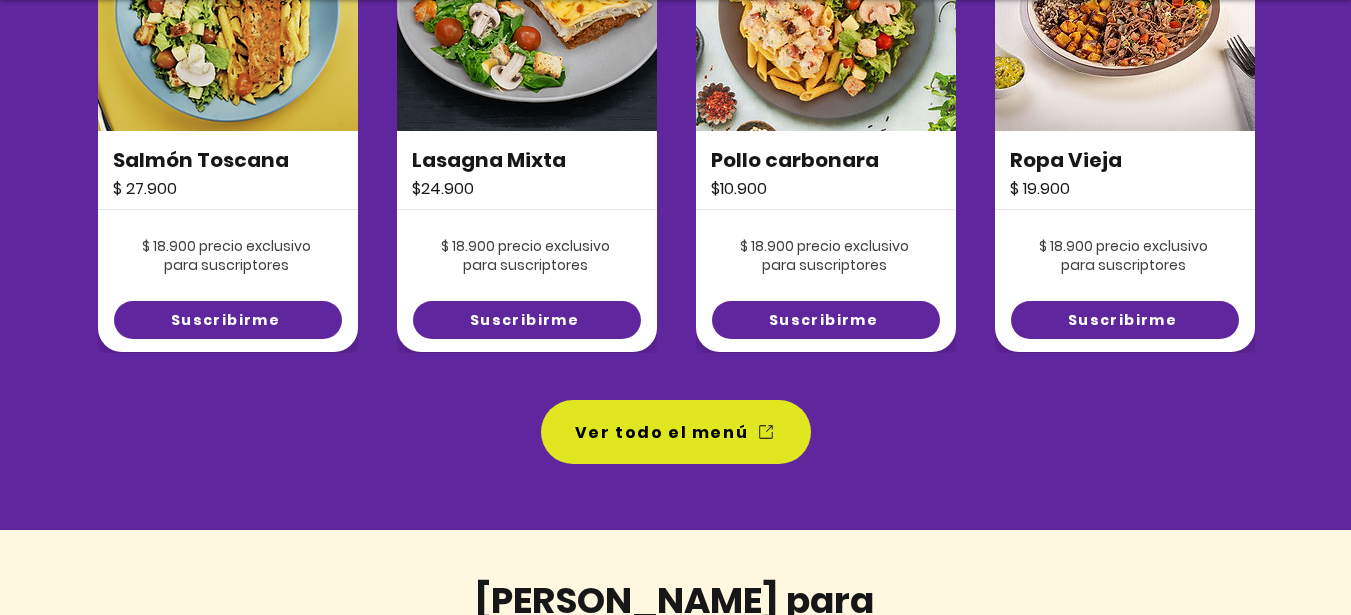 scroll, scrollTop: 1740, scrollLeft: 0, axis: vertical 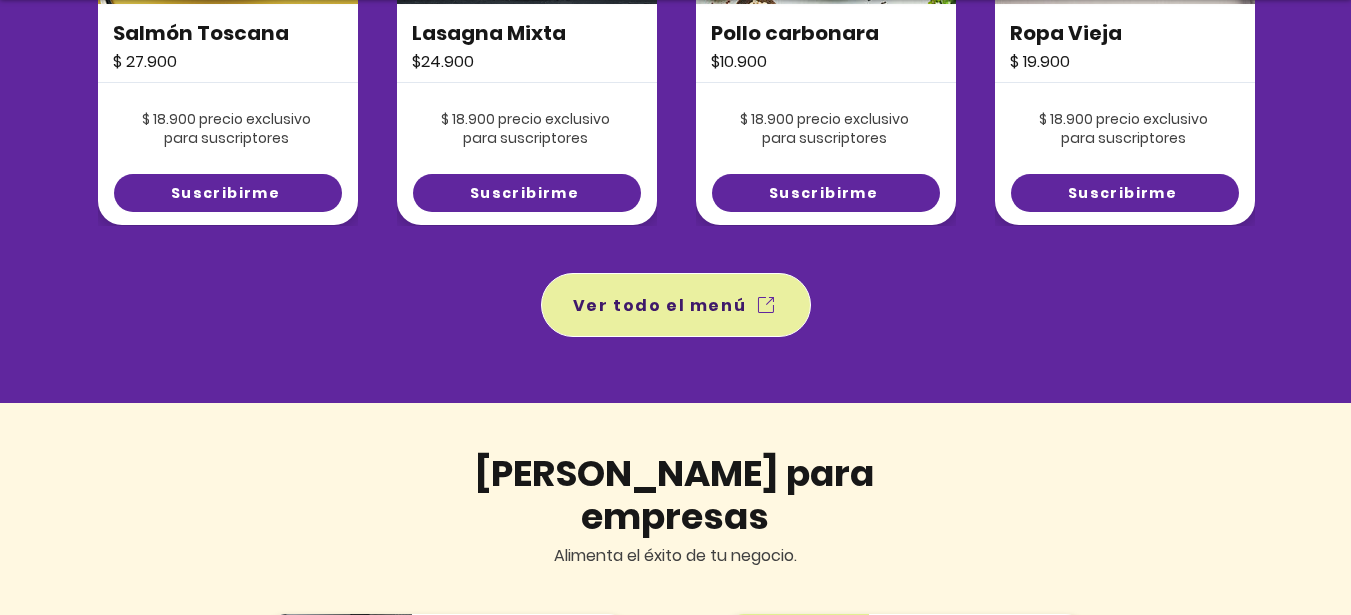 click on "Ver todo el menú" at bounding box center [660, 305] 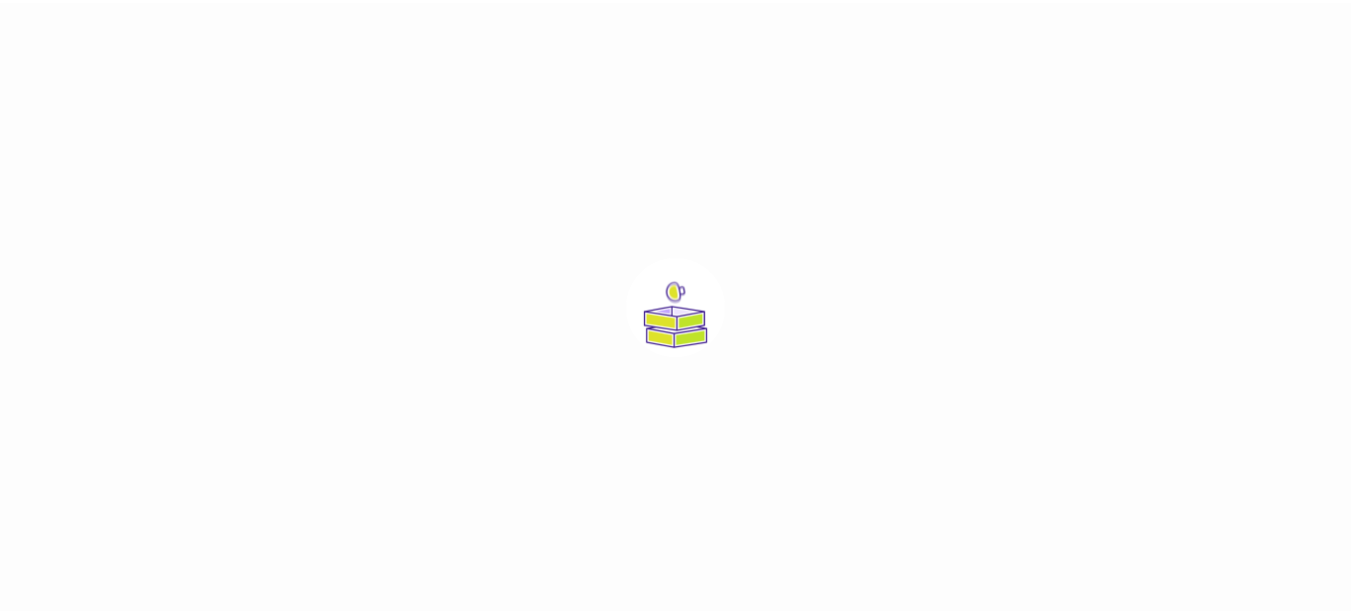 scroll, scrollTop: 0, scrollLeft: 0, axis: both 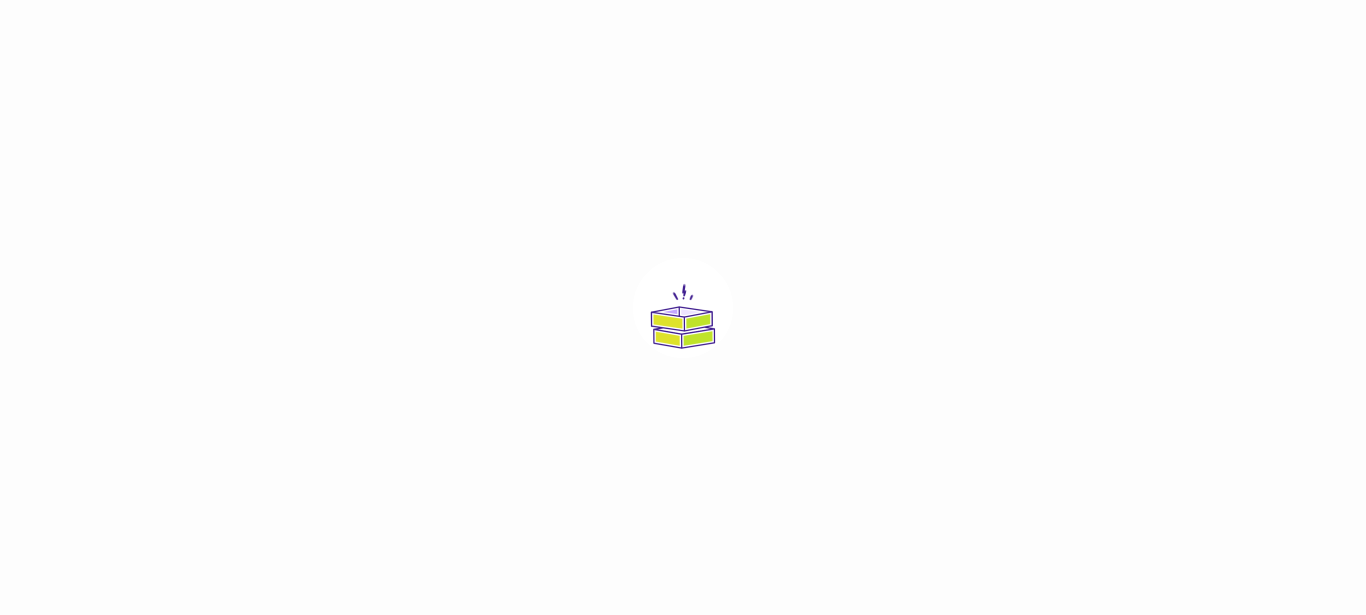 click at bounding box center (683, 308) 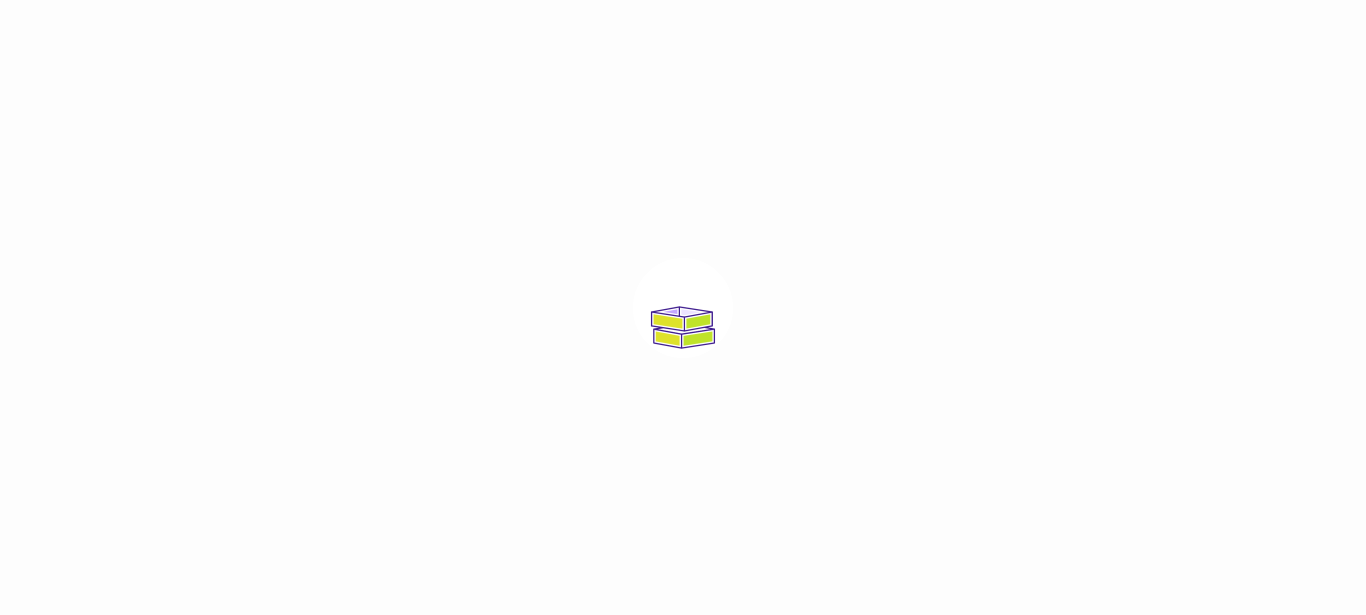 click at bounding box center (683, 308) 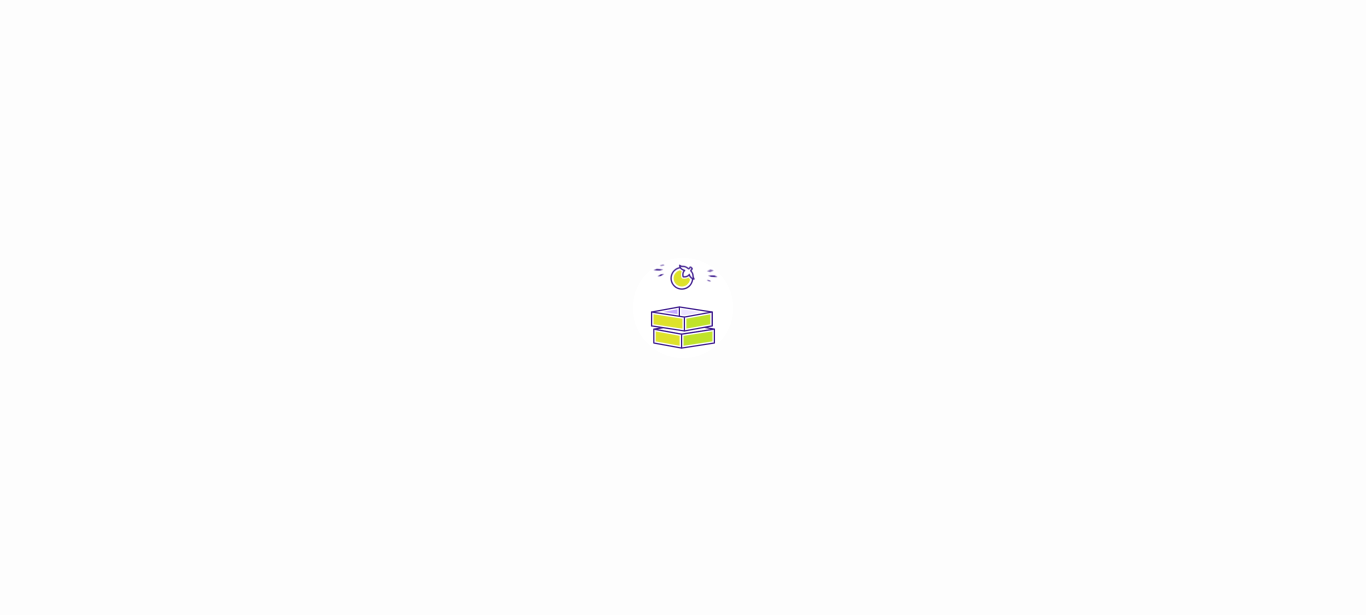 click at bounding box center (683, 308) 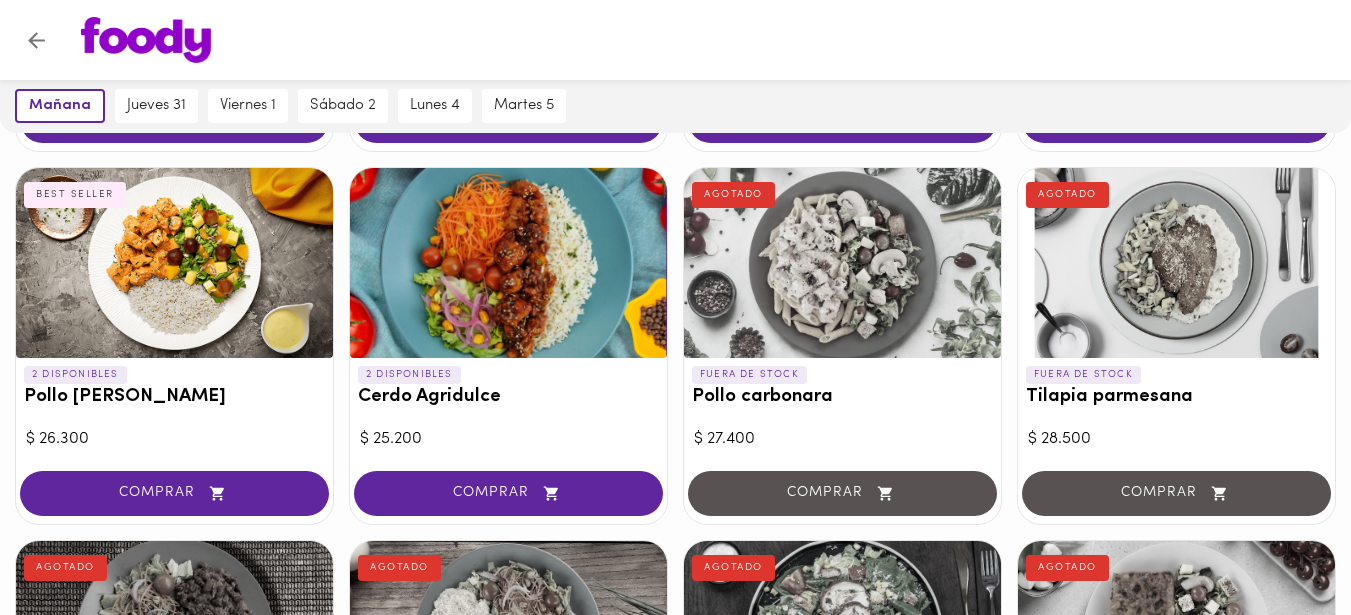 scroll, scrollTop: 820, scrollLeft: 0, axis: vertical 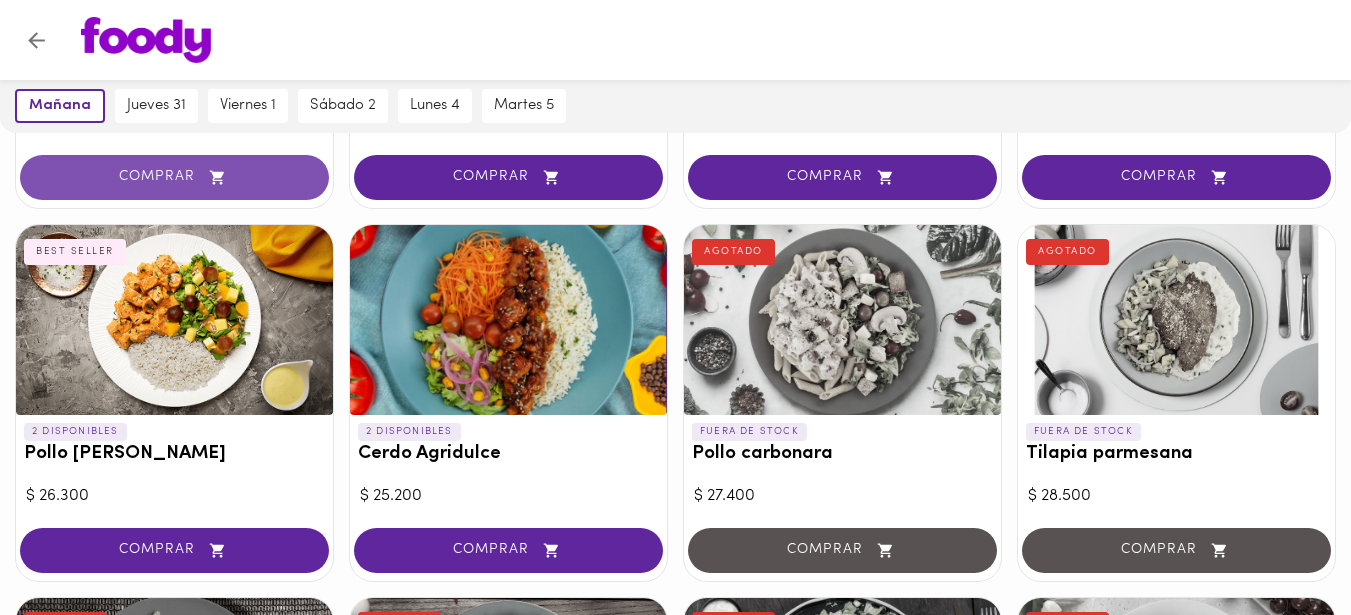 click on "COMPRAR" at bounding box center [174, 177] 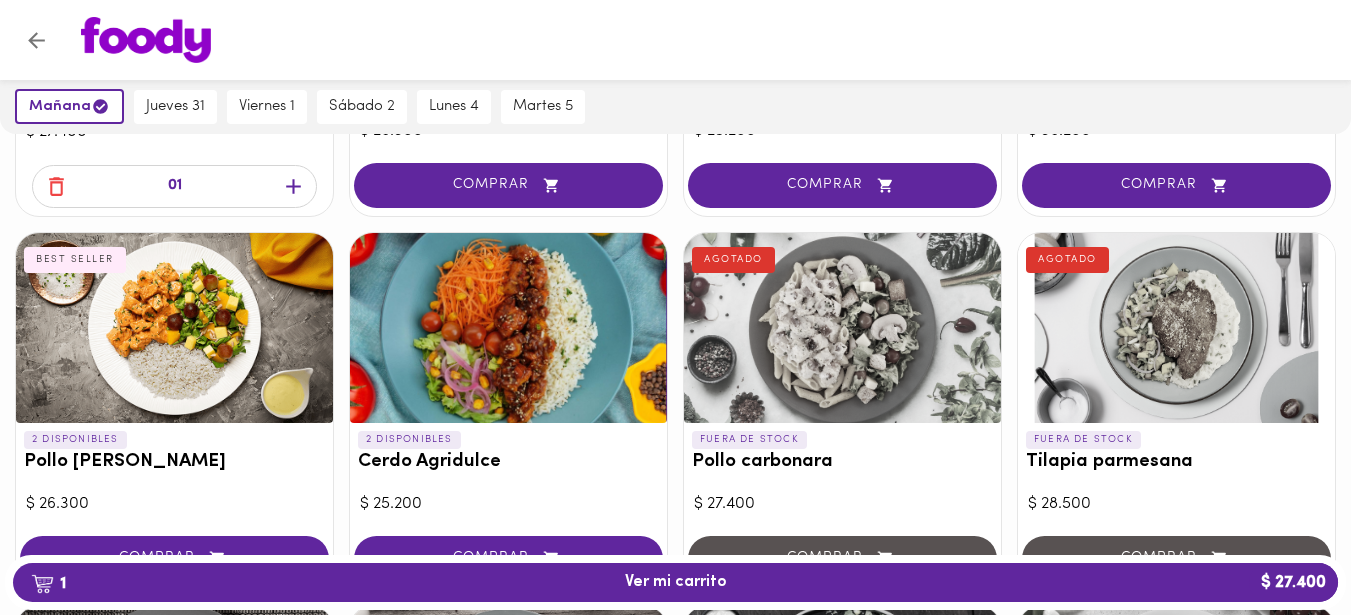 scroll, scrollTop: 808, scrollLeft: 0, axis: vertical 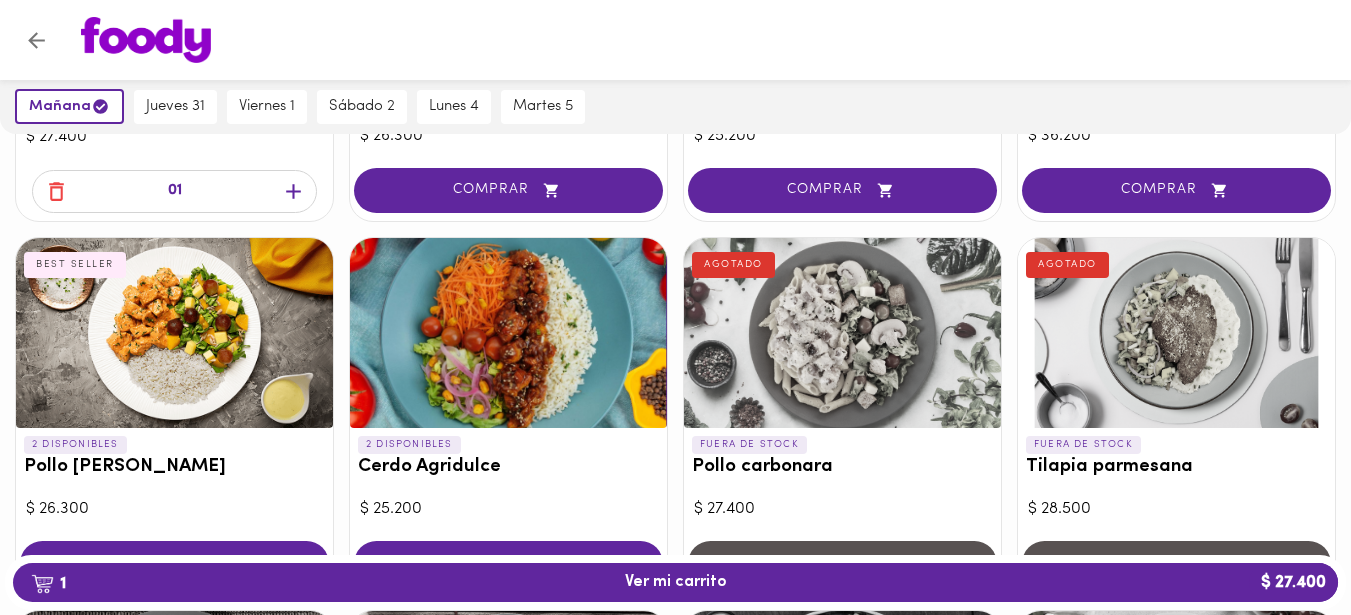 click at bounding box center [174, 333] 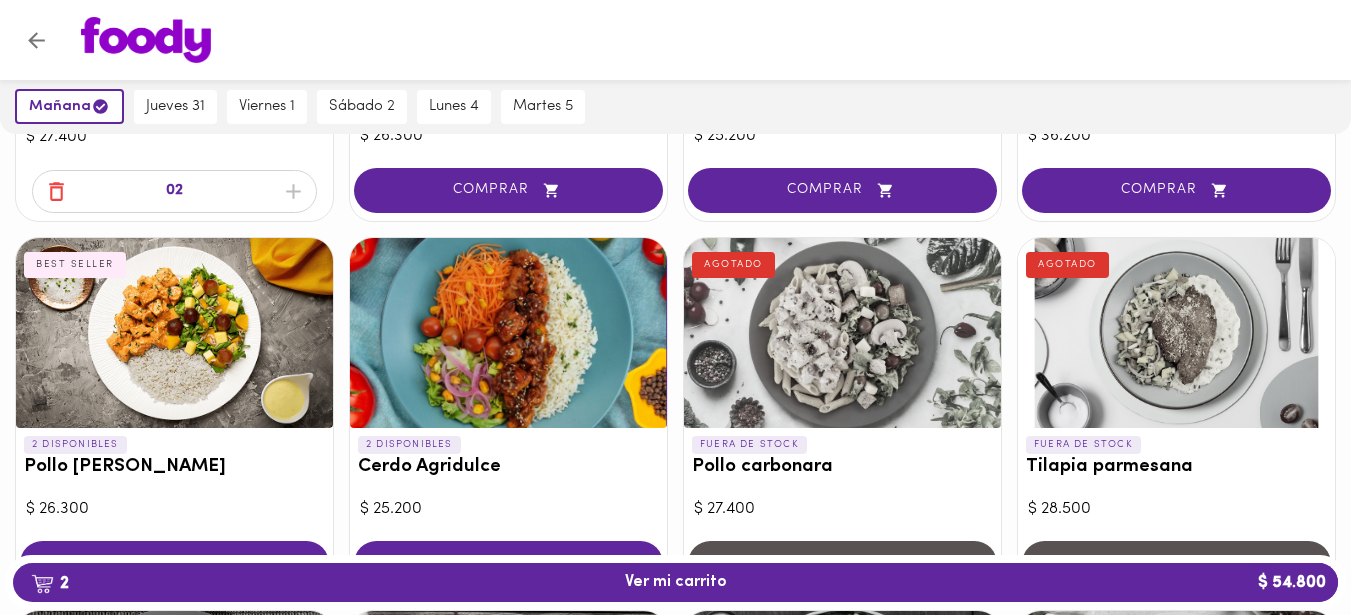 click 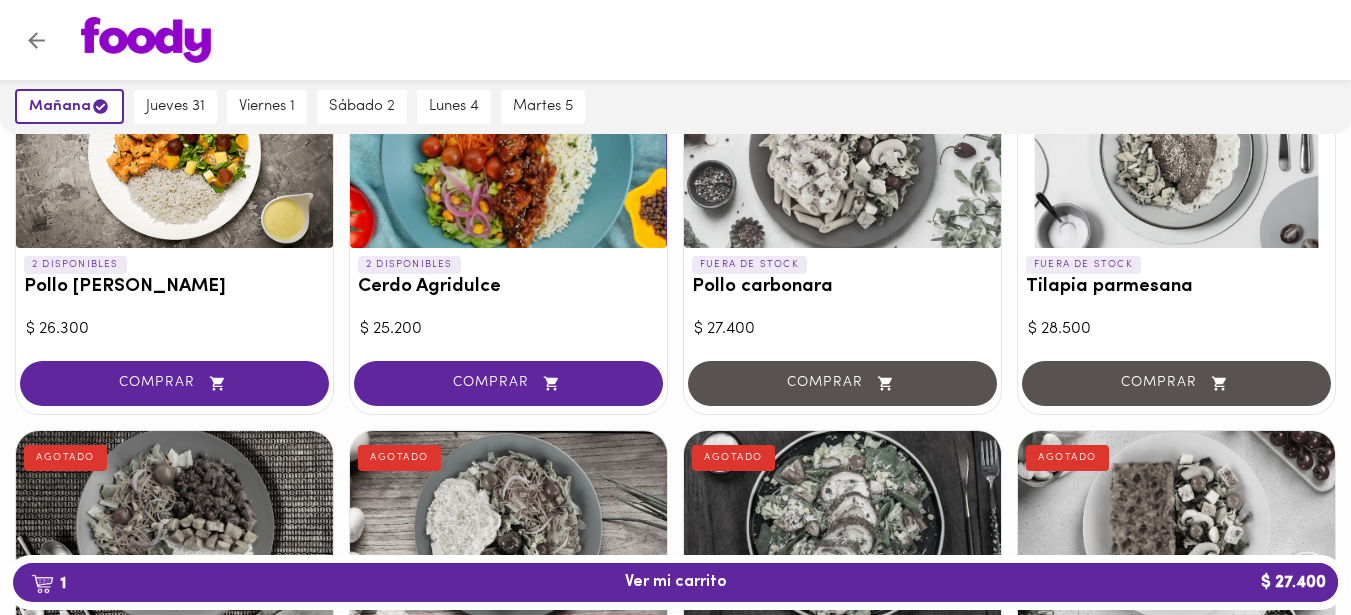 scroll, scrollTop: 1001, scrollLeft: 0, axis: vertical 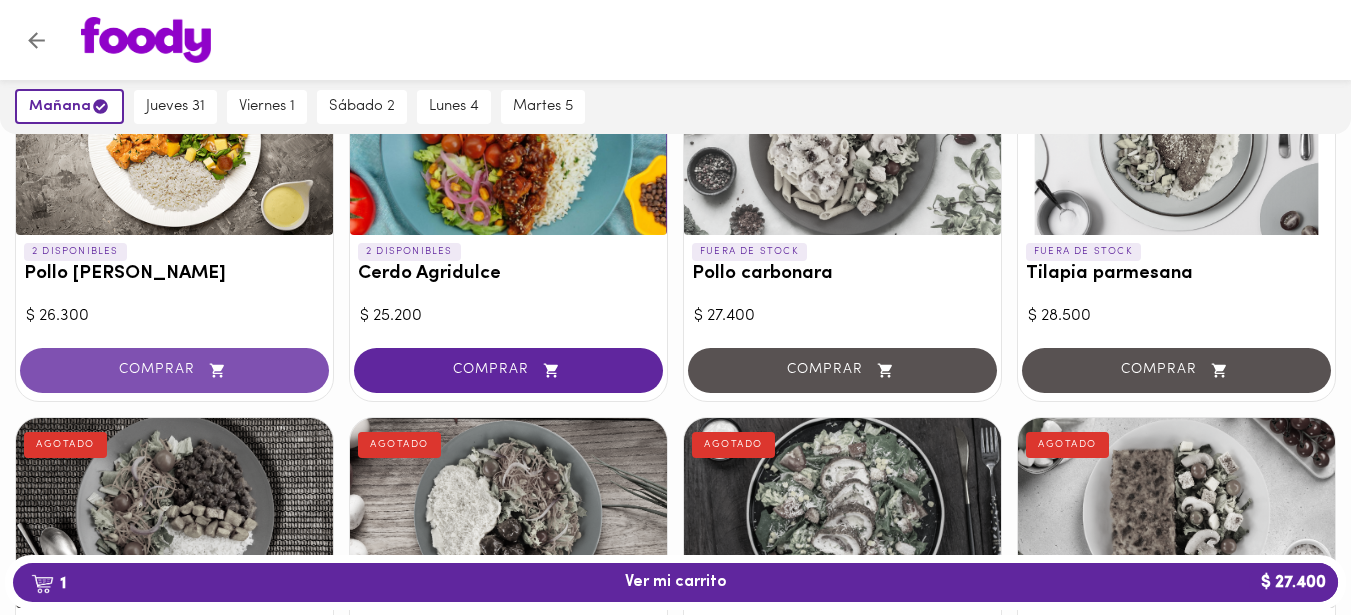 click on "COMPRAR" at bounding box center [174, 370] 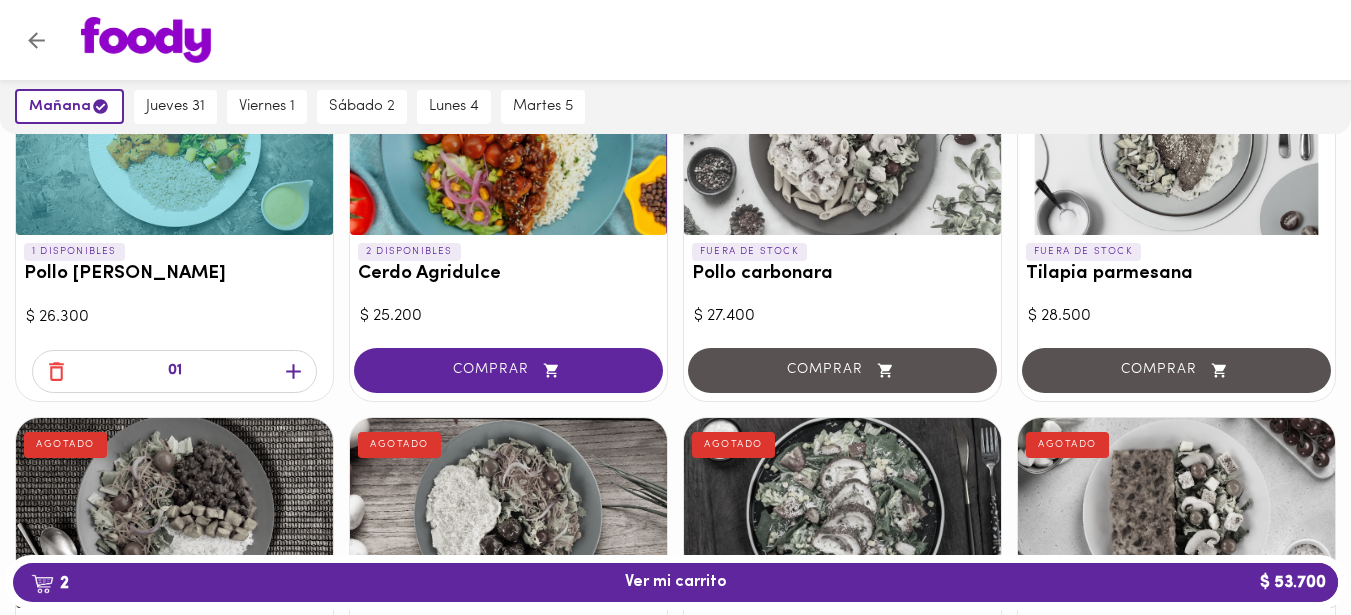 click 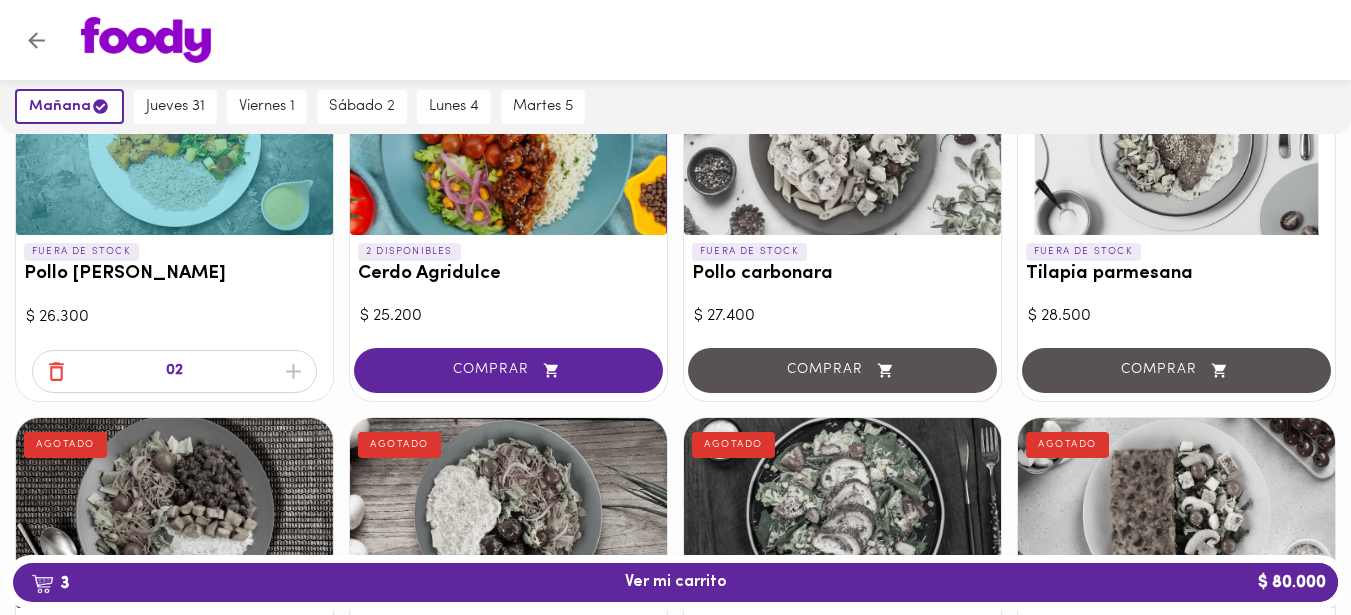 click 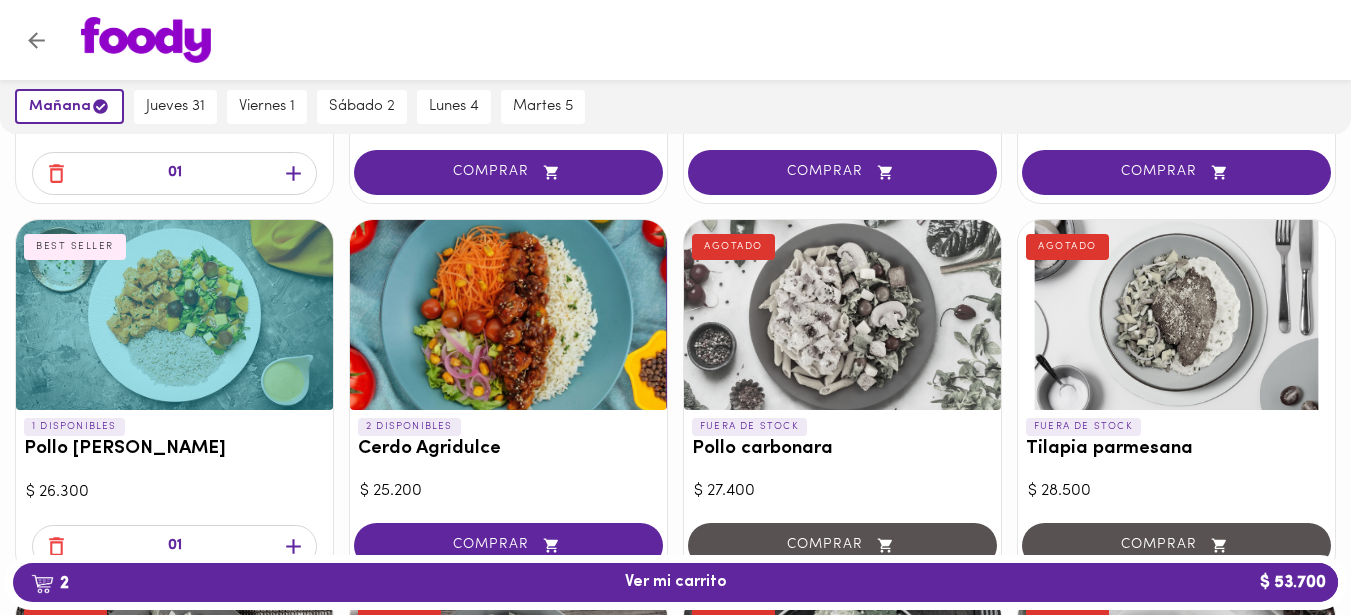 scroll, scrollTop: 794, scrollLeft: 0, axis: vertical 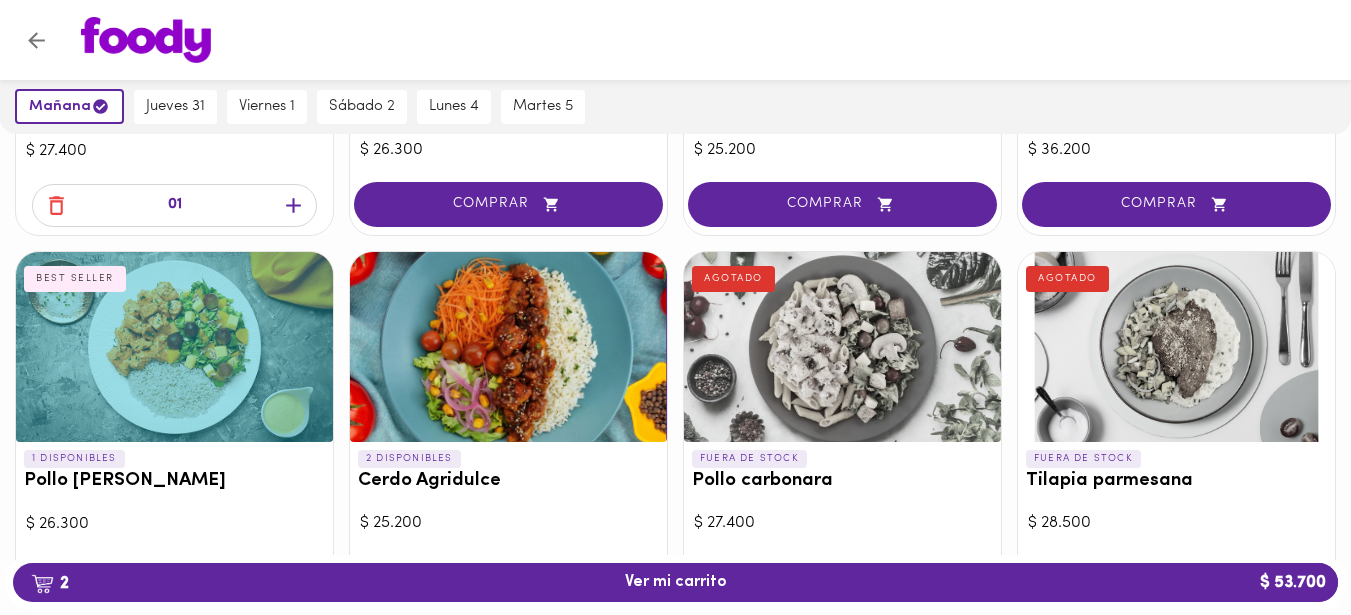 drag, startPoint x: 179, startPoint y: 309, endPoint x: 214, endPoint y: 180, distance: 133.66376 